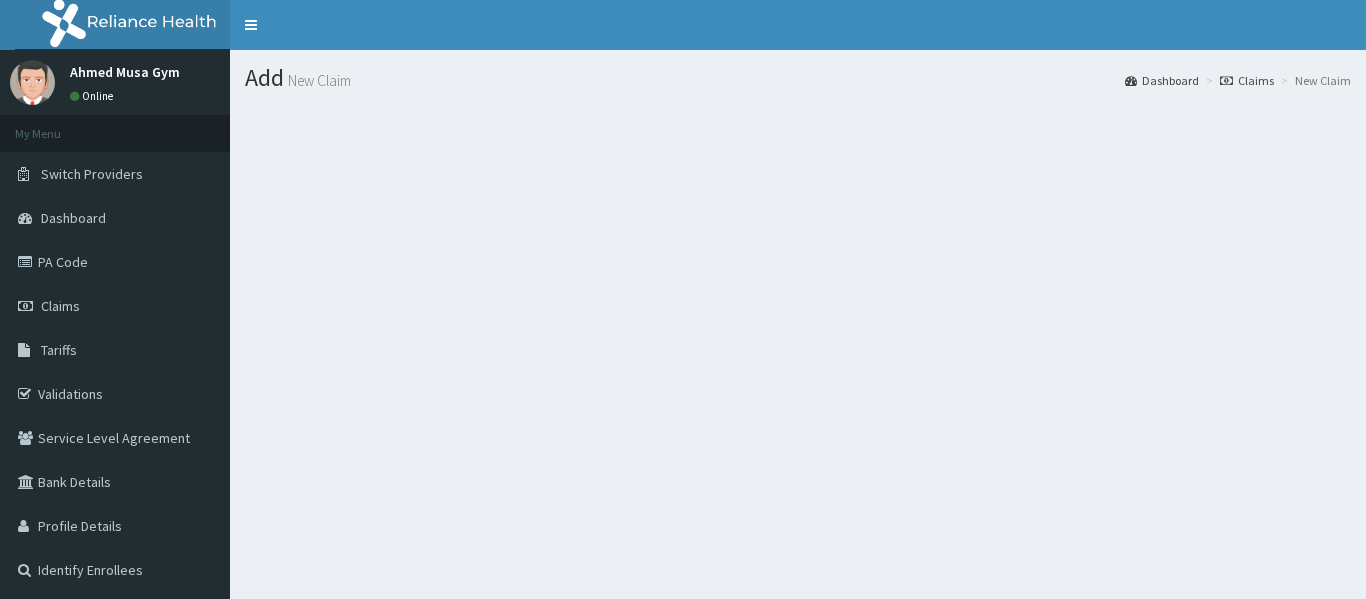 scroll, scrollTop: 0, scrollLeft: 0, axis: both 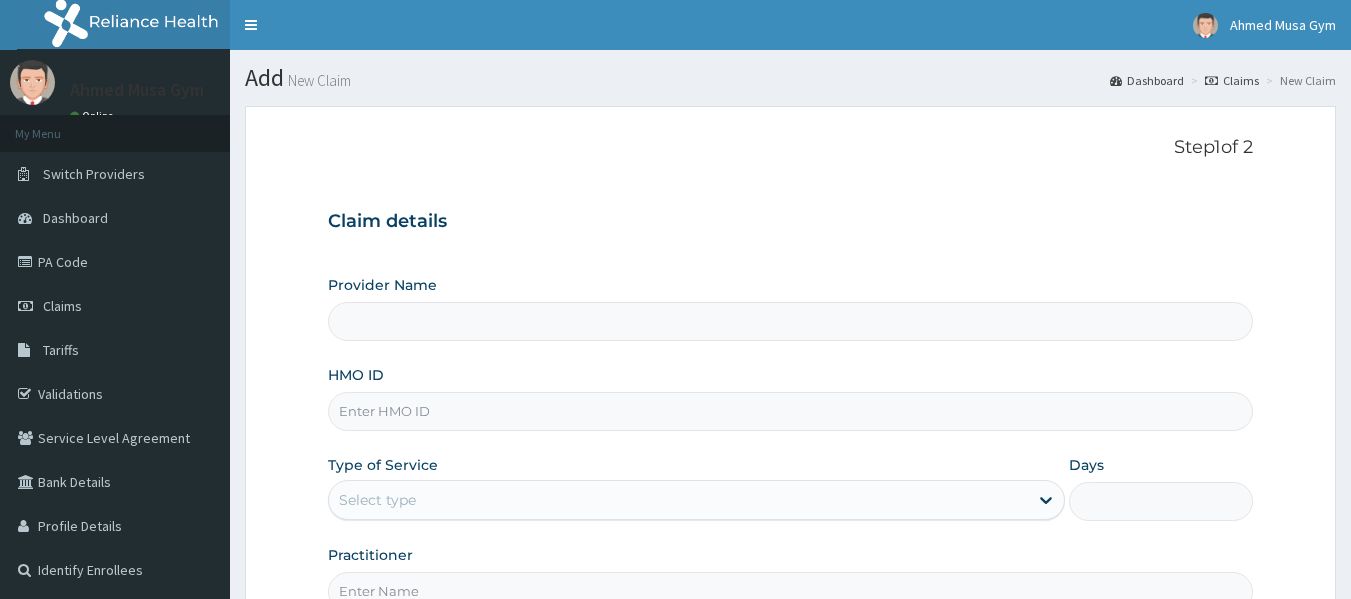 type on "Ahmed Musa neighborhood centre" 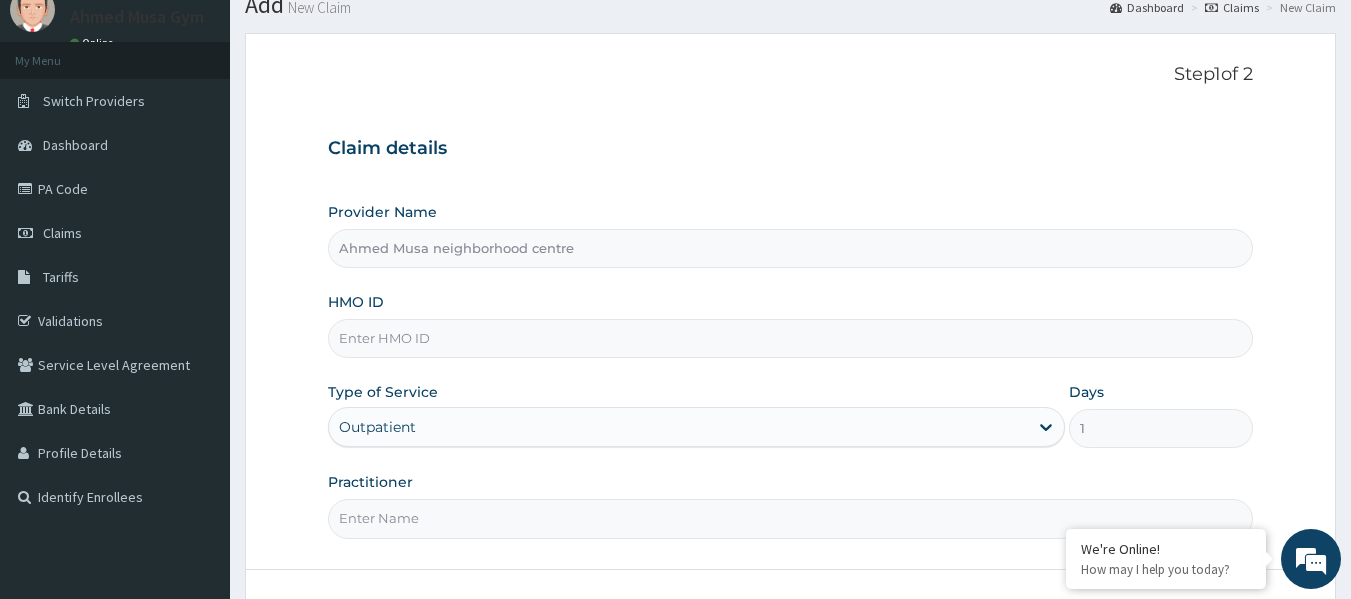 scroll, scrollTop: 223, scrollLeft: 0, axis: vertical 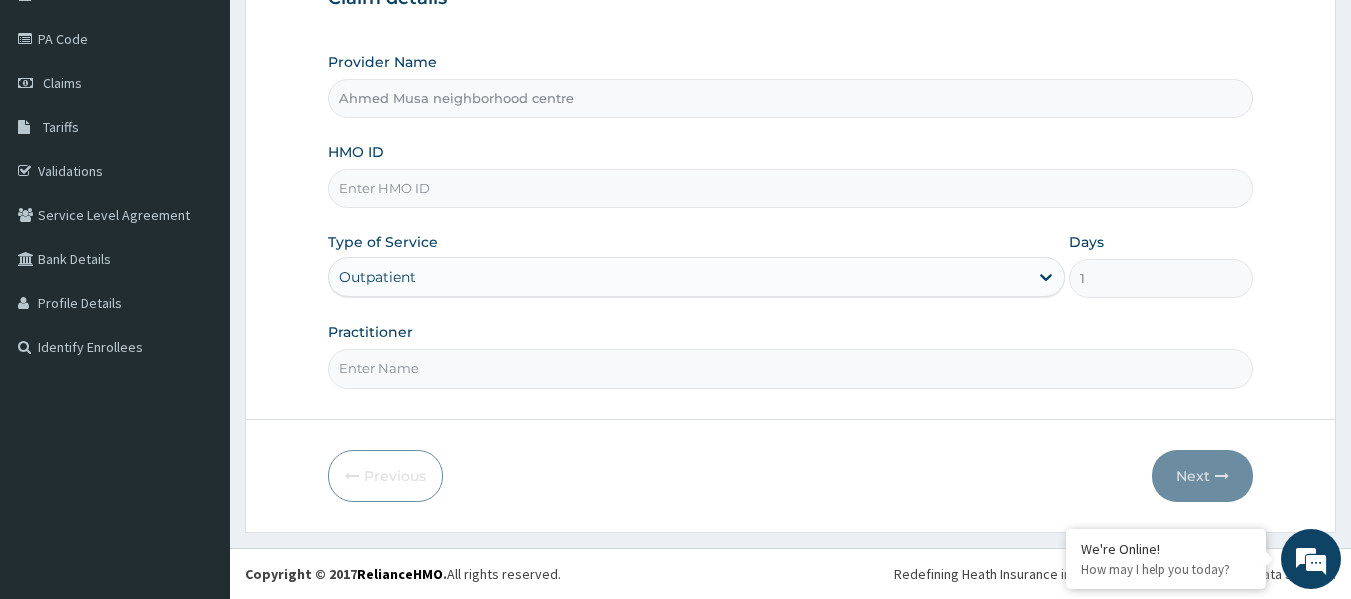 click on "Practitioner" at bounding box center (791, 368) 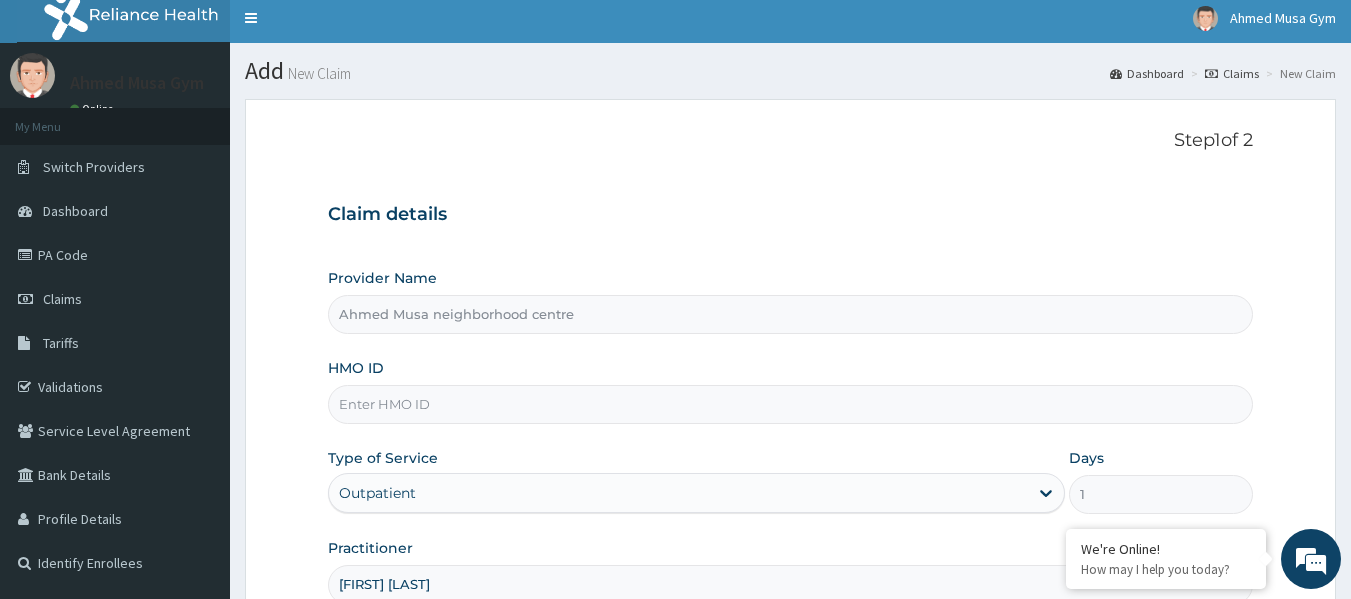 scroll, scrollTop: 0, scrollLeft: 0, axis: both 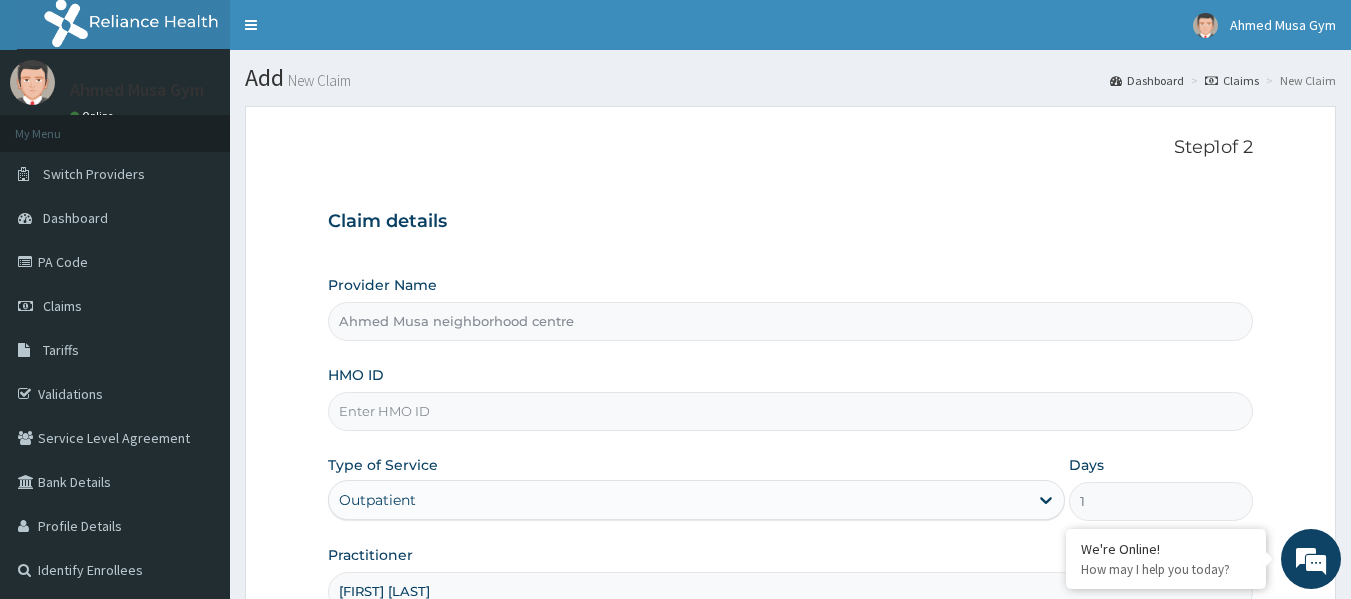 click on "HMO ID" at bounding box center [791, 411] 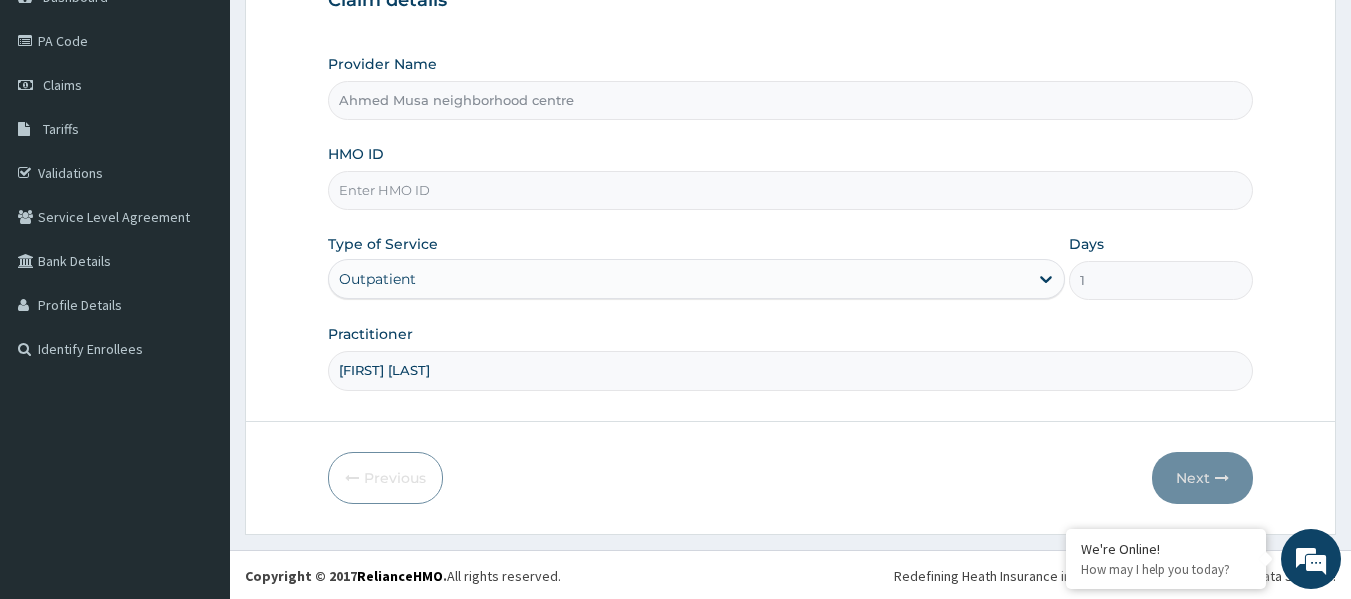 scroll, scrollTop: 223, scrollLeft: 0, axis: vertical 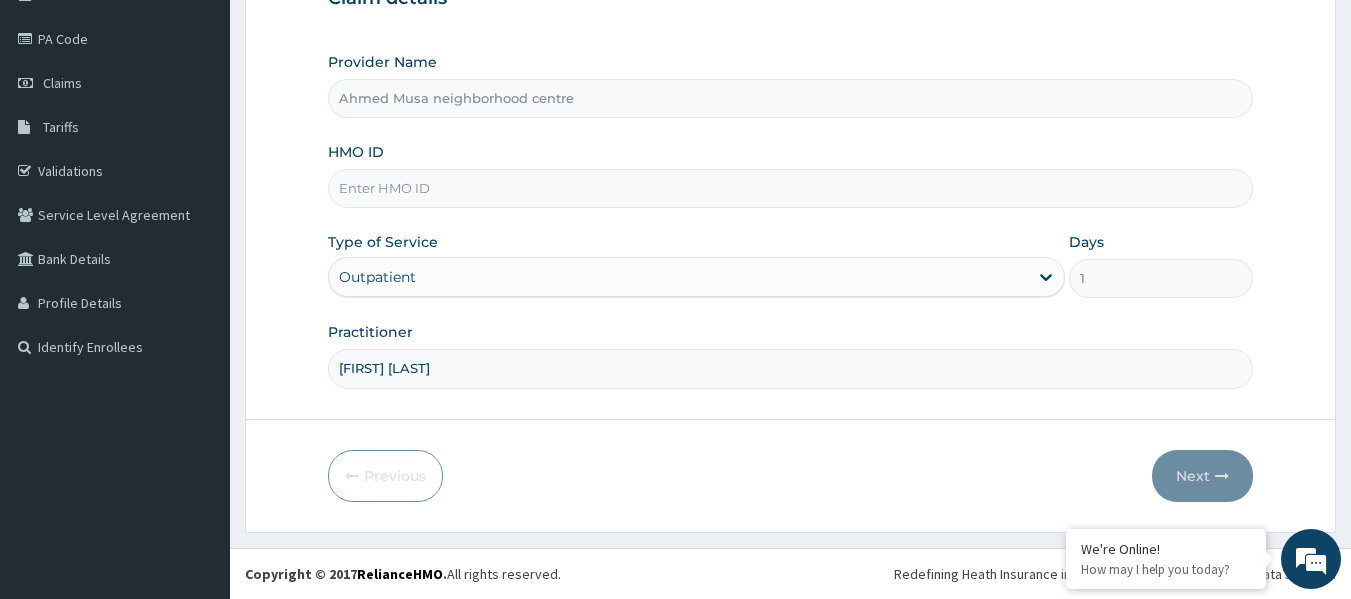 click on "HMO ID" at bounding box center (791, 188) 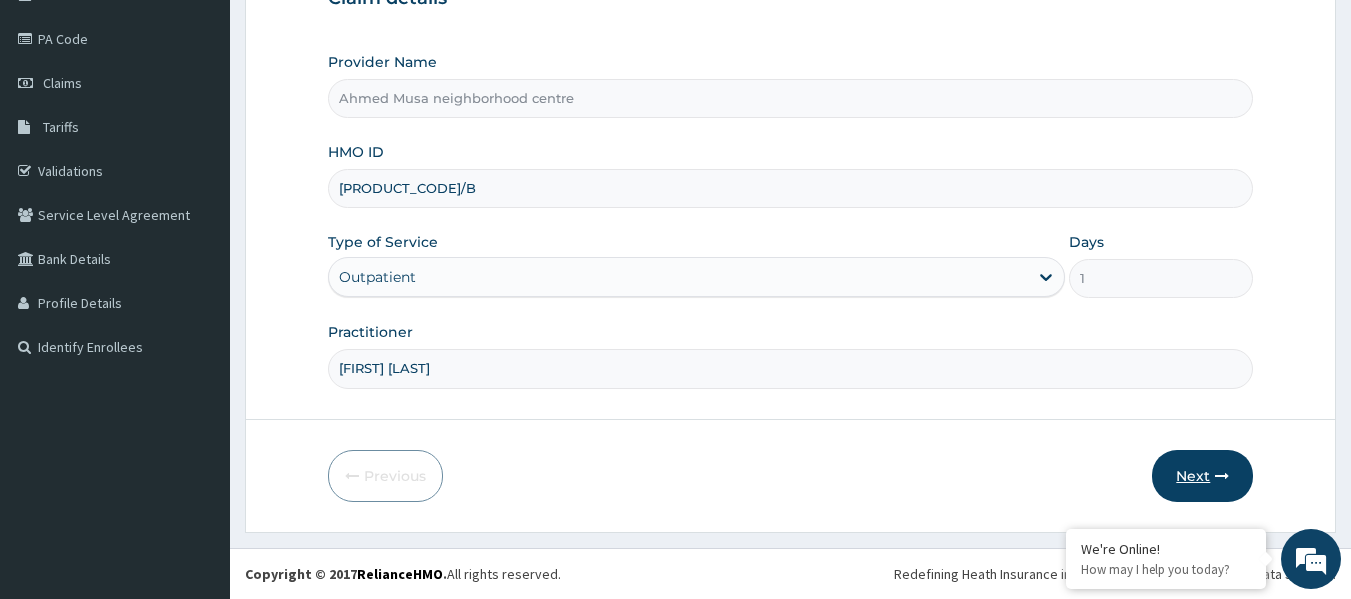 type on "[PRODUCT_CODE]/B" 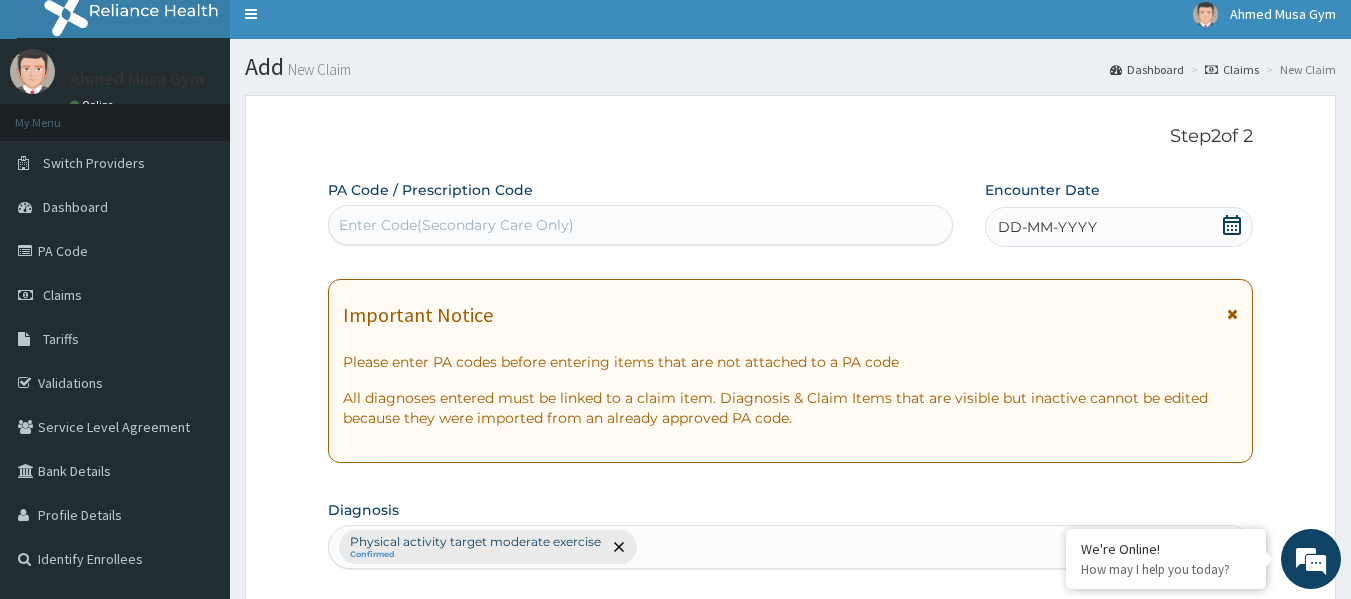 scroll, scrollTop: 0, scrollLeft: 0, axis: both 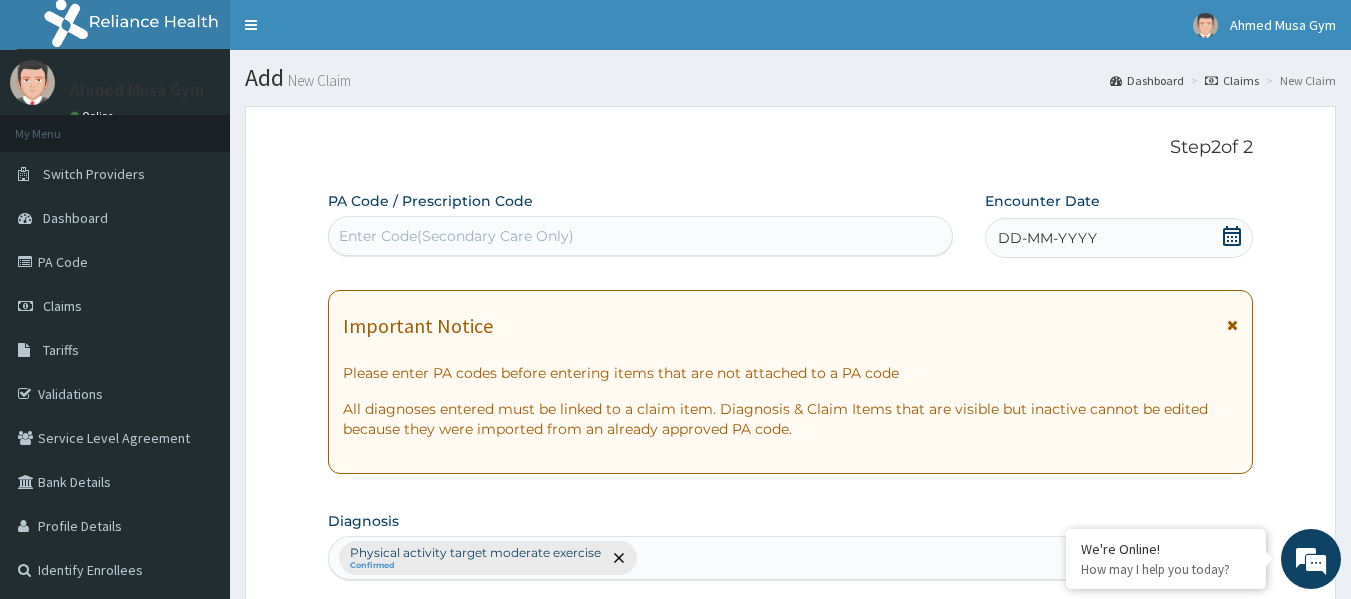 click on "Enter Code(Secondary Care Only)" at bounding box center [456, 236] 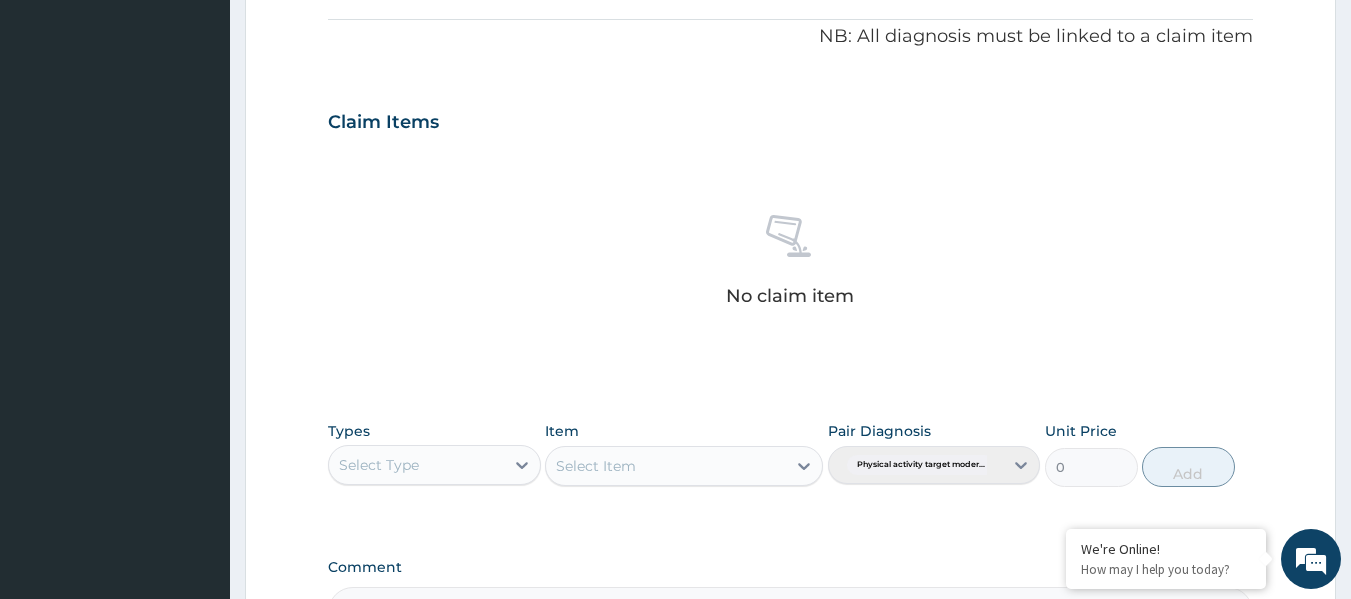 scroll, scrollTop: 800, scrollLeft: 0, axis: vertical 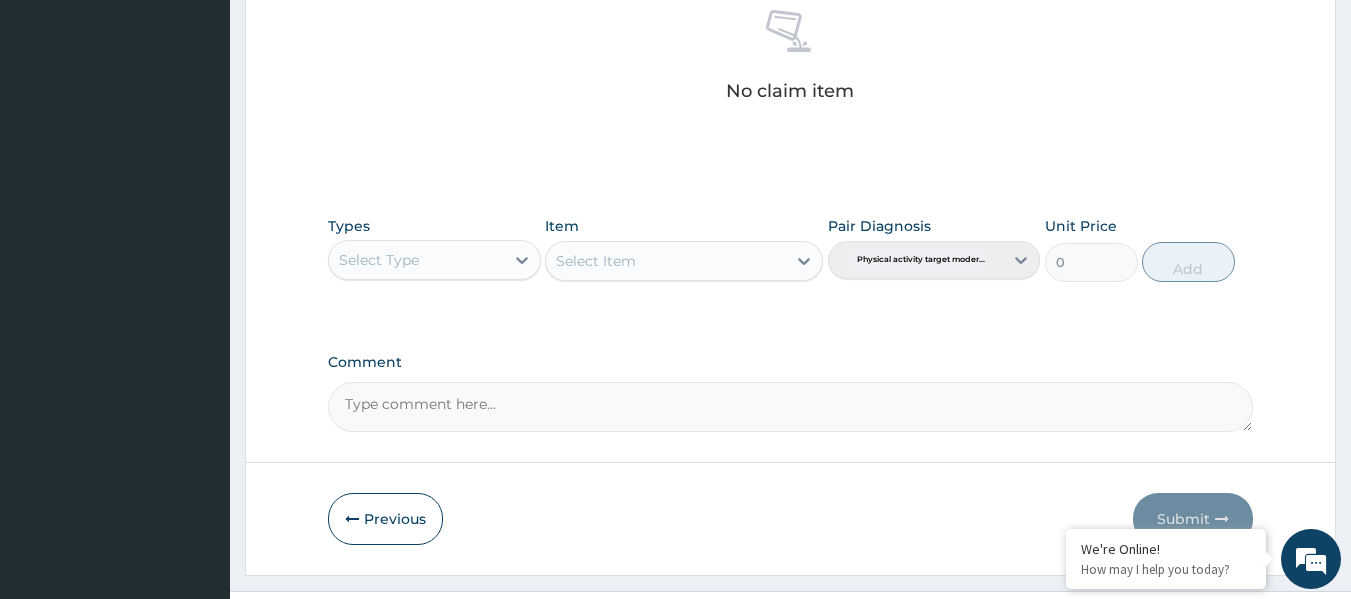 type on "[PRODUCT_CODE]" 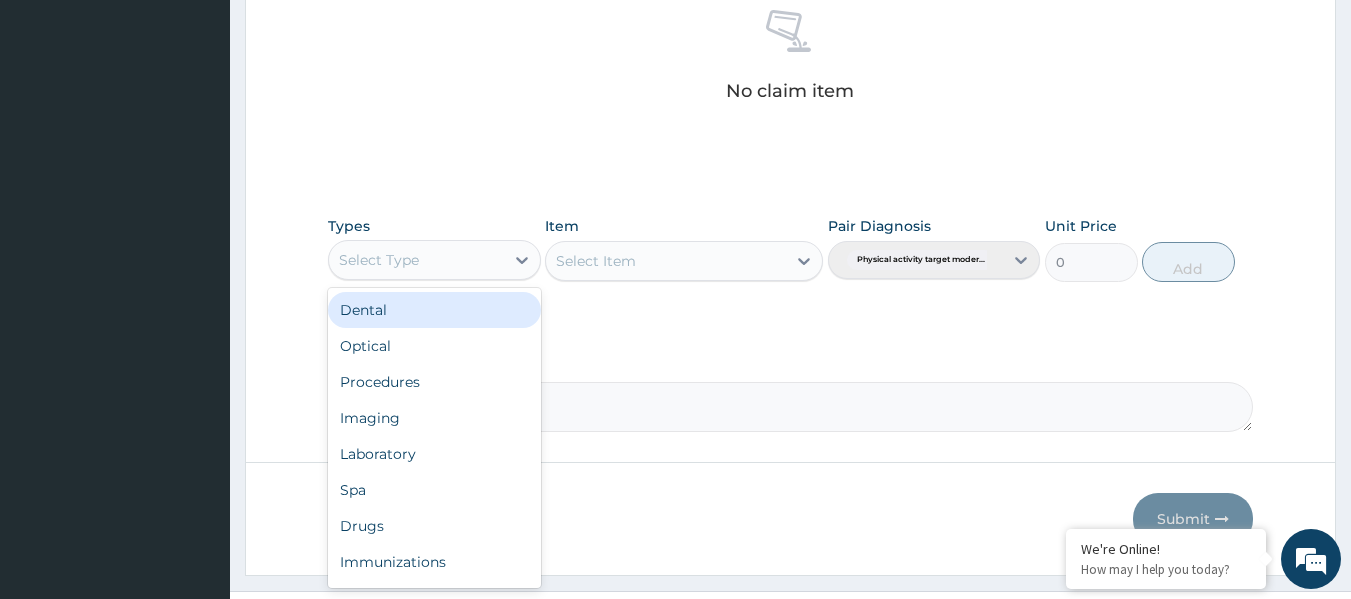 click on "Select Type" at bounding box center (416, 260) 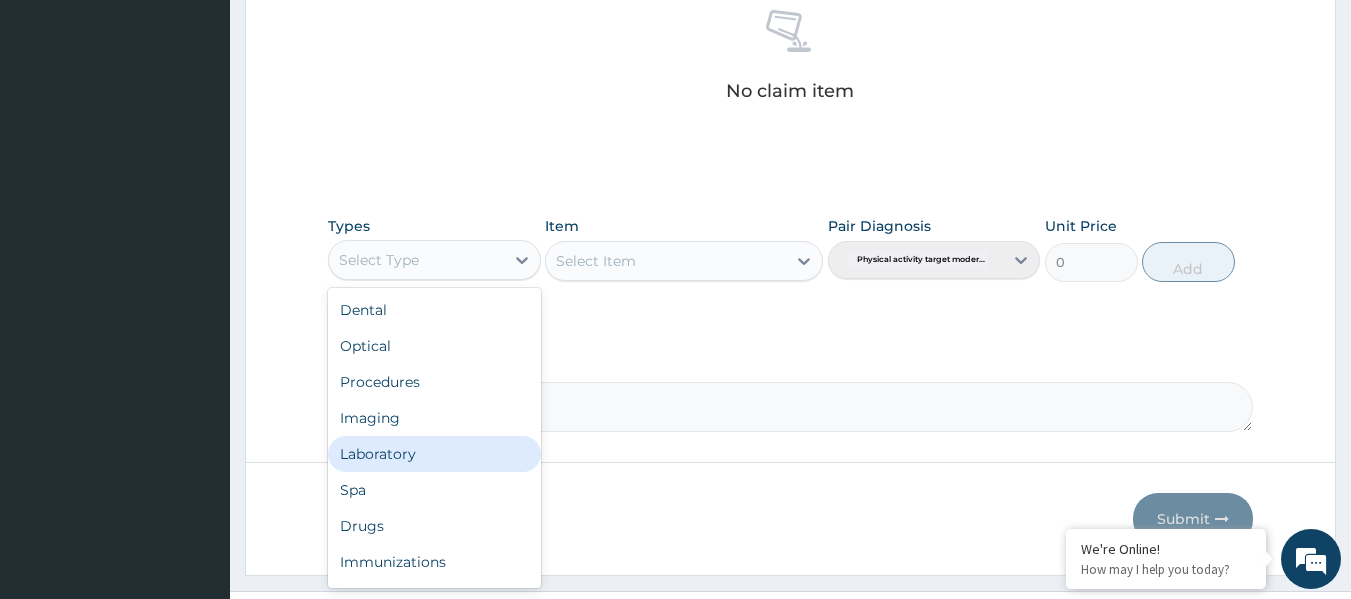 scroll, scrollTop: 68, scrollLeft: 0, axis: vertical 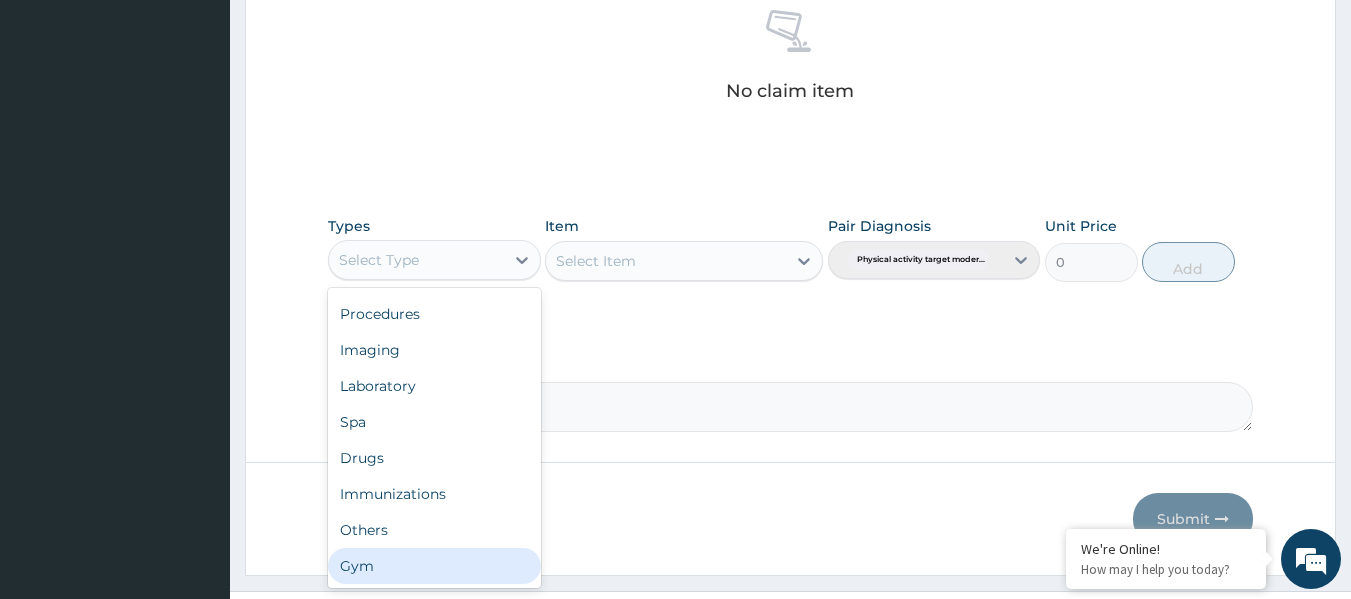 click on "Gym" at bounding box center [434, 566] 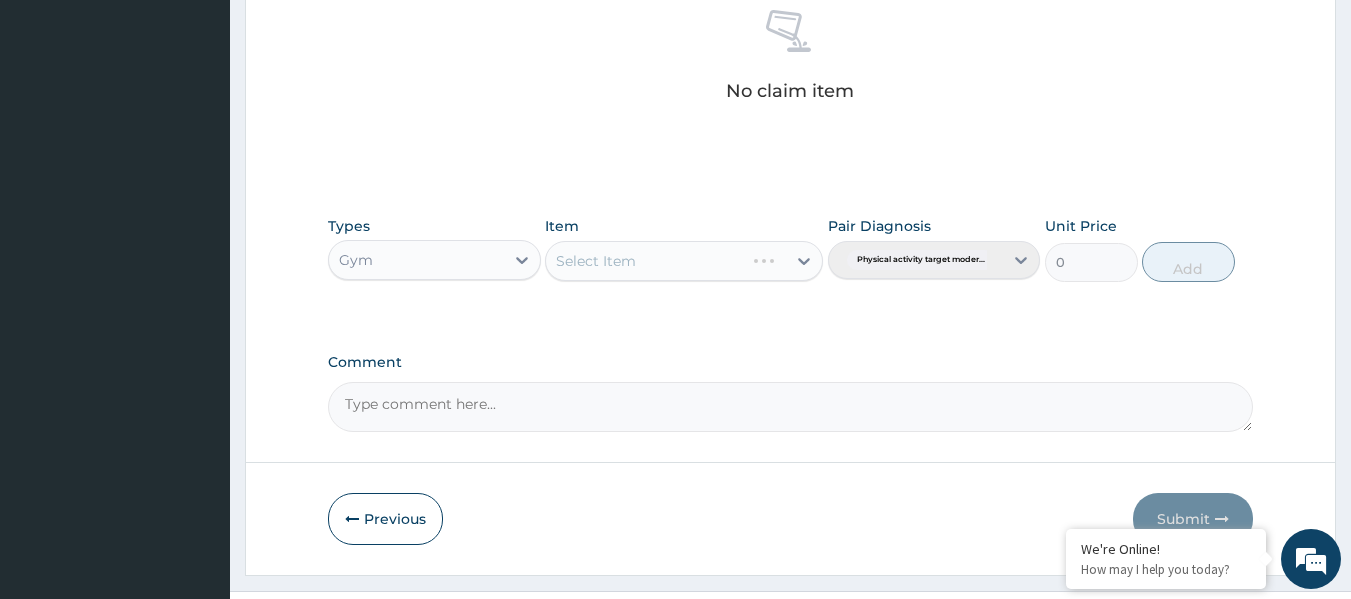 click on "Select Item" at bounding box center (684, 261) 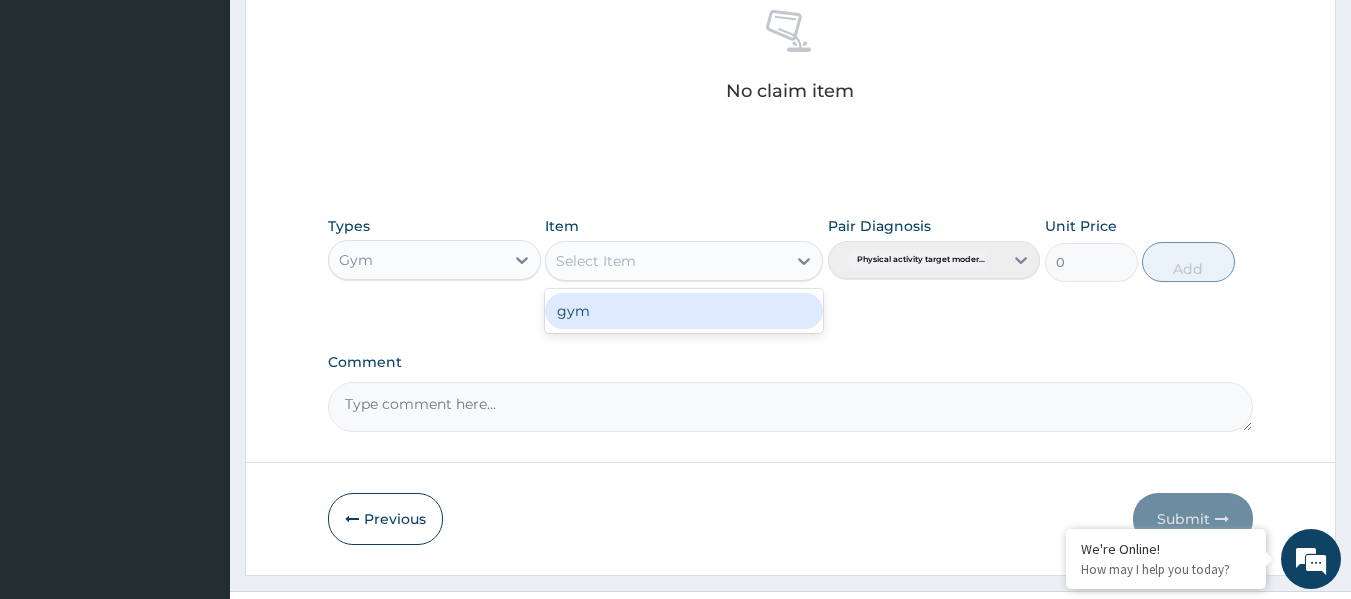 click on "Select Item" at bounding box center (666, 261) 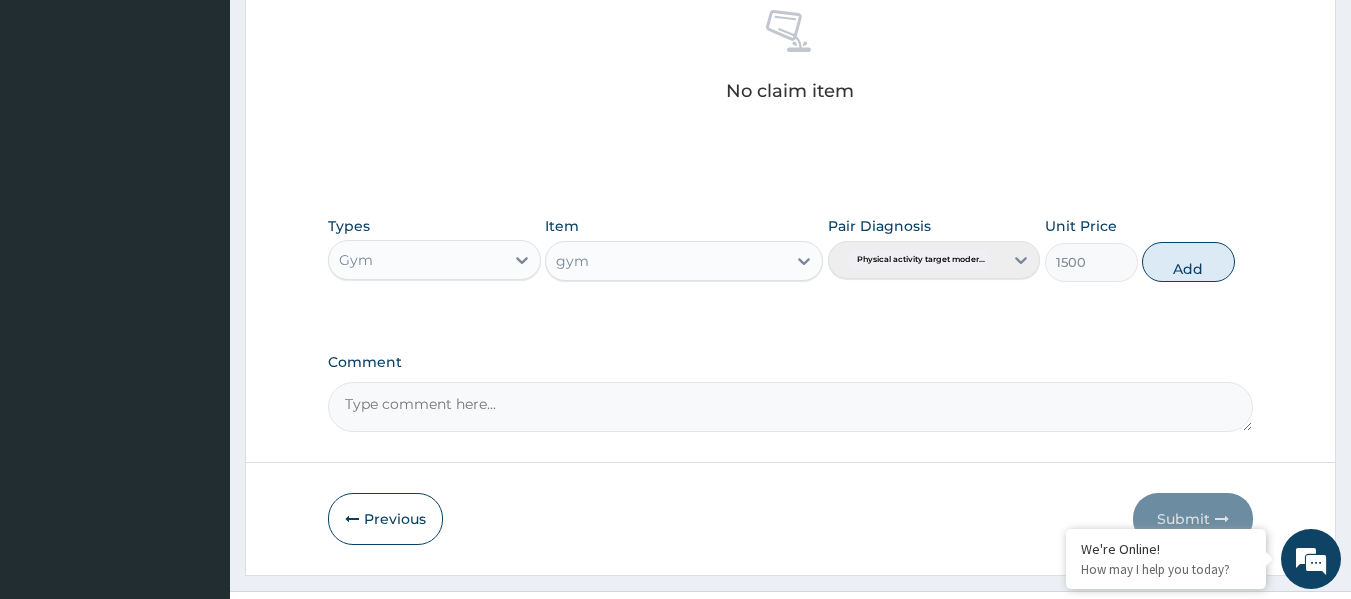 scroll, scrollTop: 843, scrollLeft: 0, axis: vertical 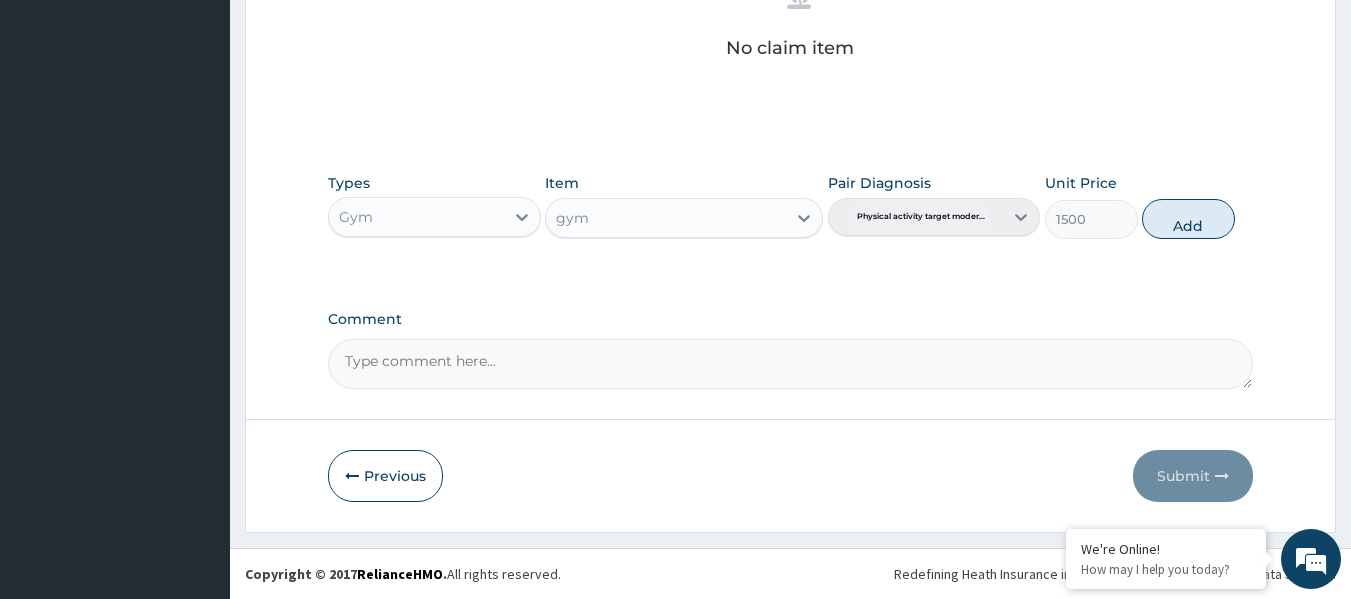click on "Comment" at bounding box center (791, 364) 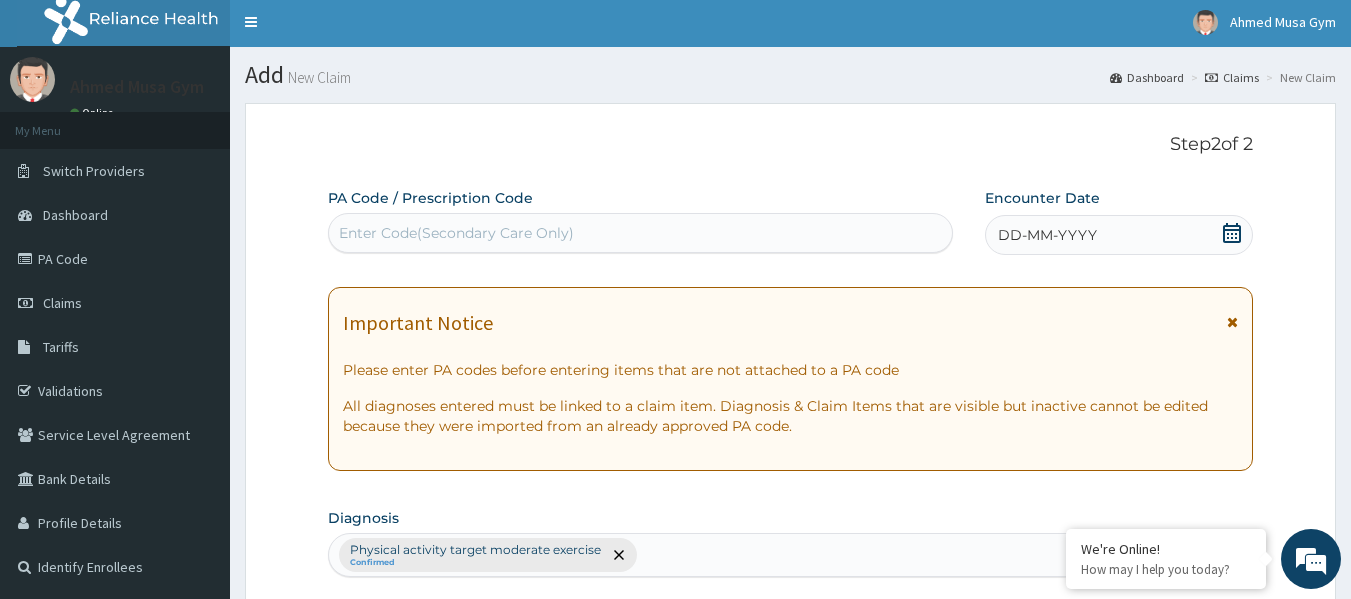 scroll, scrollTop: 0, scrollLeft: 0, axis: both 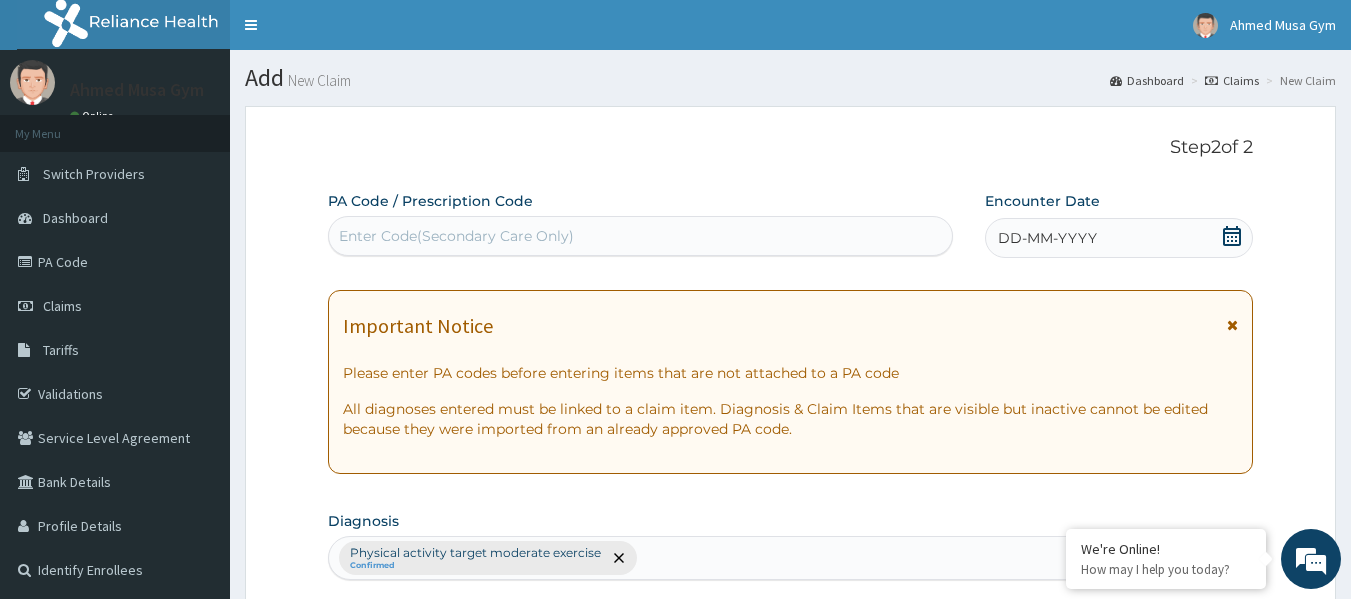 click on "DD-MM-YYYY" at bounding box center [1119, 238] 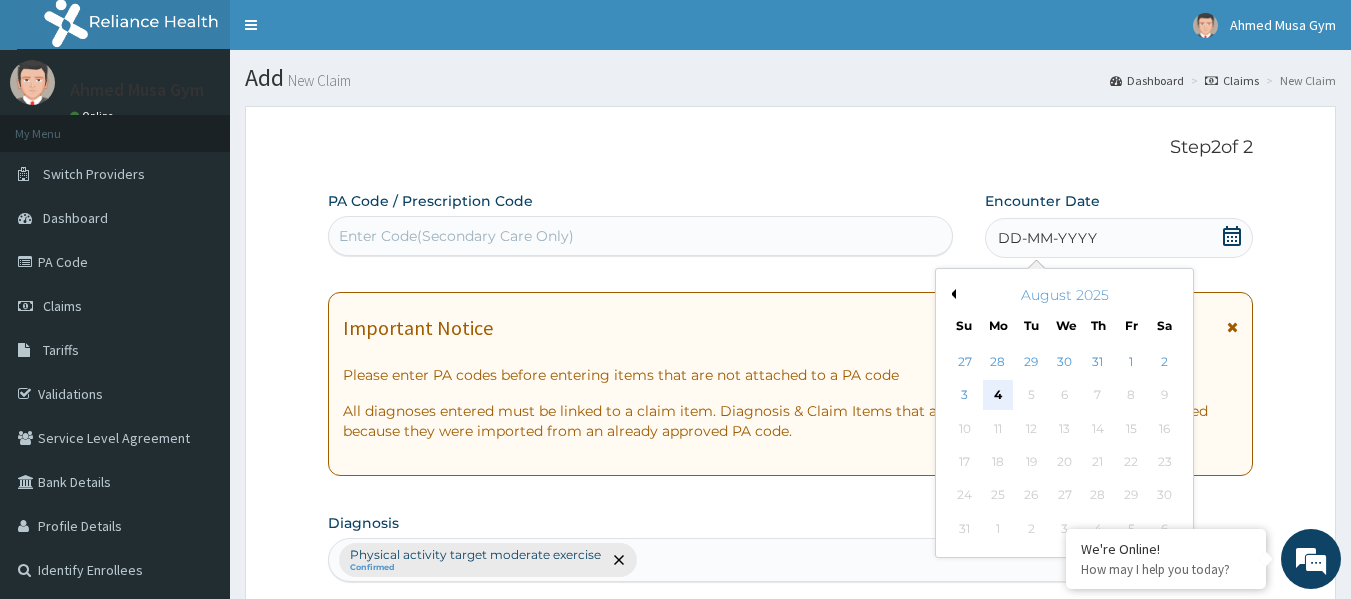 click on "4" at bounding box center (998, 396) 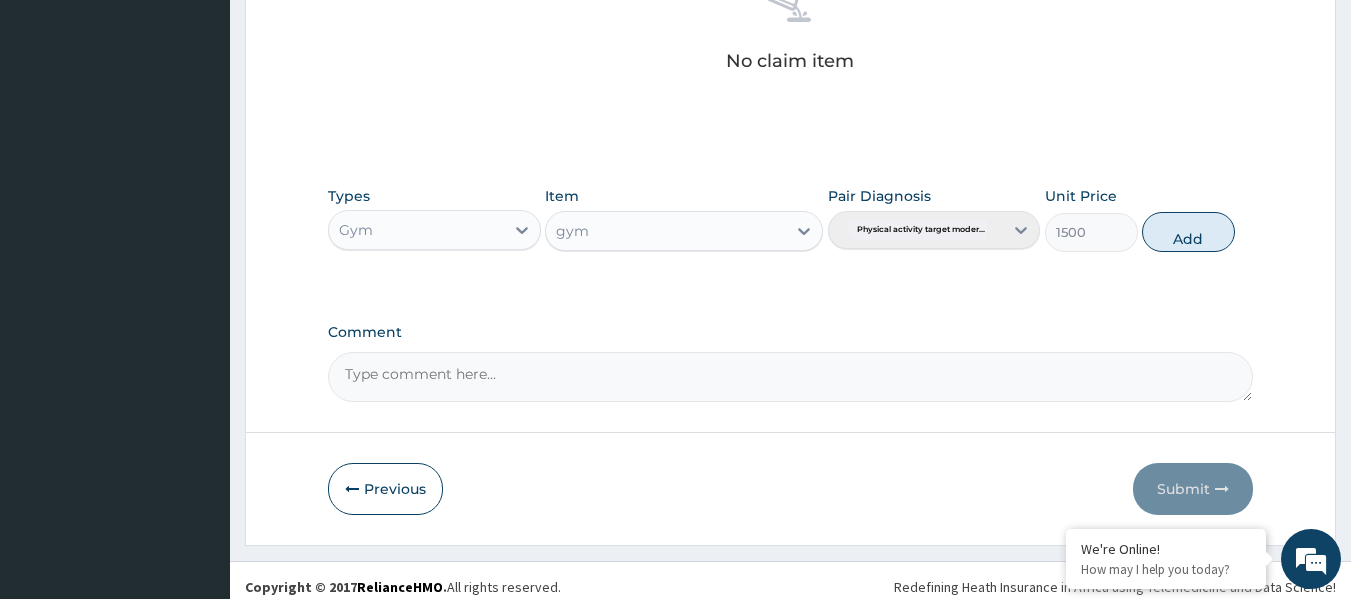 scroll, scrollTop: 843, scrollLeft: 0, axis: vertical 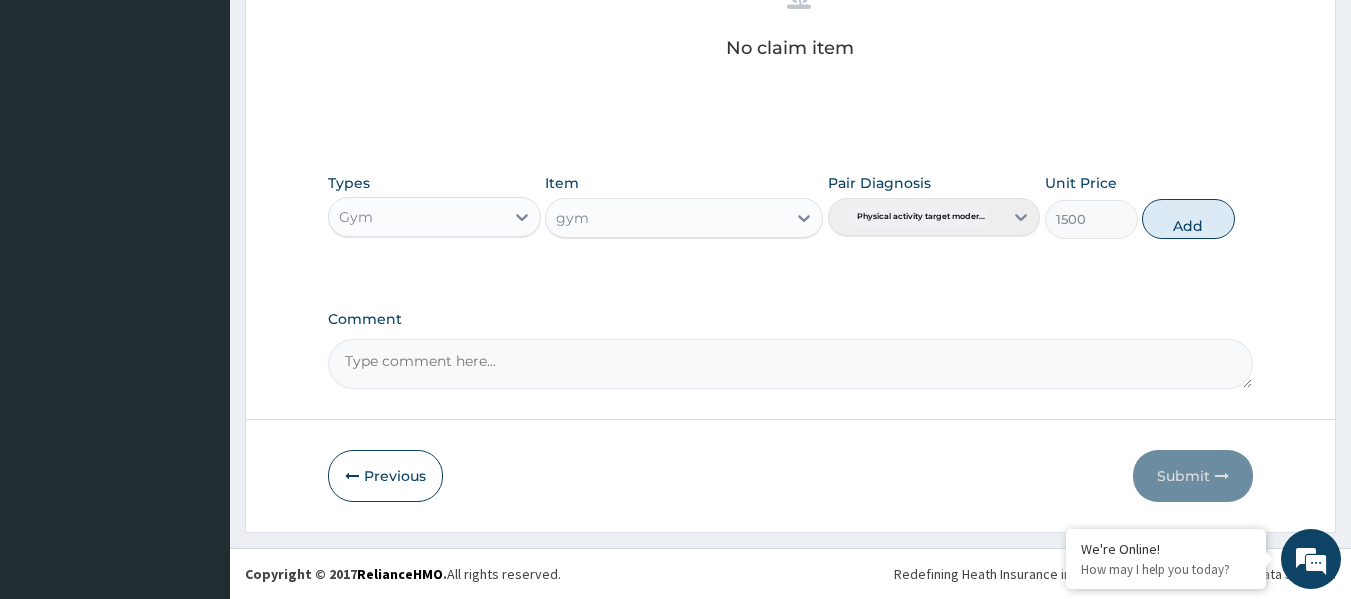 click on "Comment" at bounding box center (791, 364) 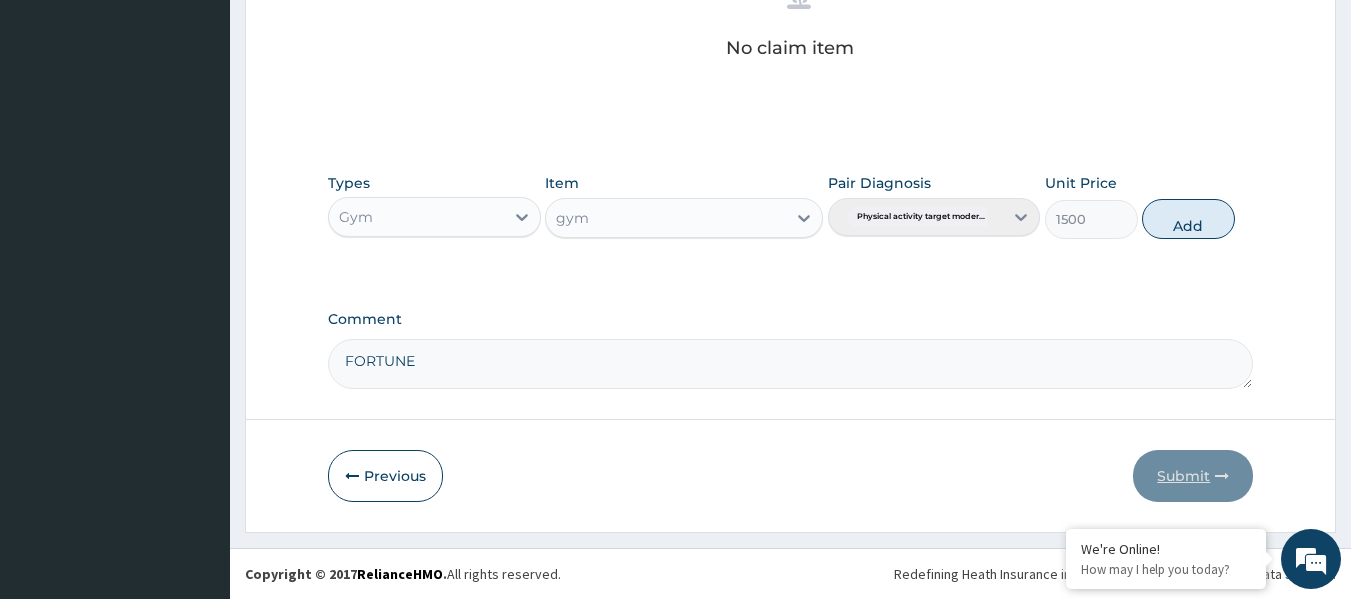 type on "FORTUNE" 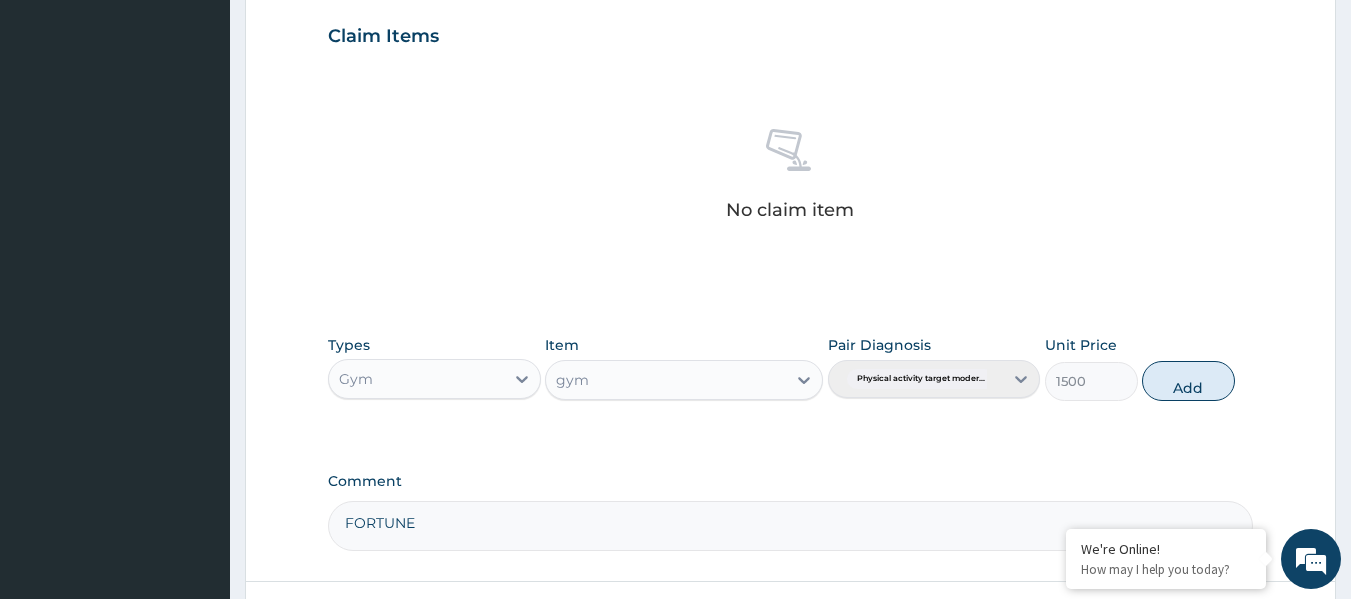 scroll, scrollTop: 843, scrollLeft: 0, axis: vertical 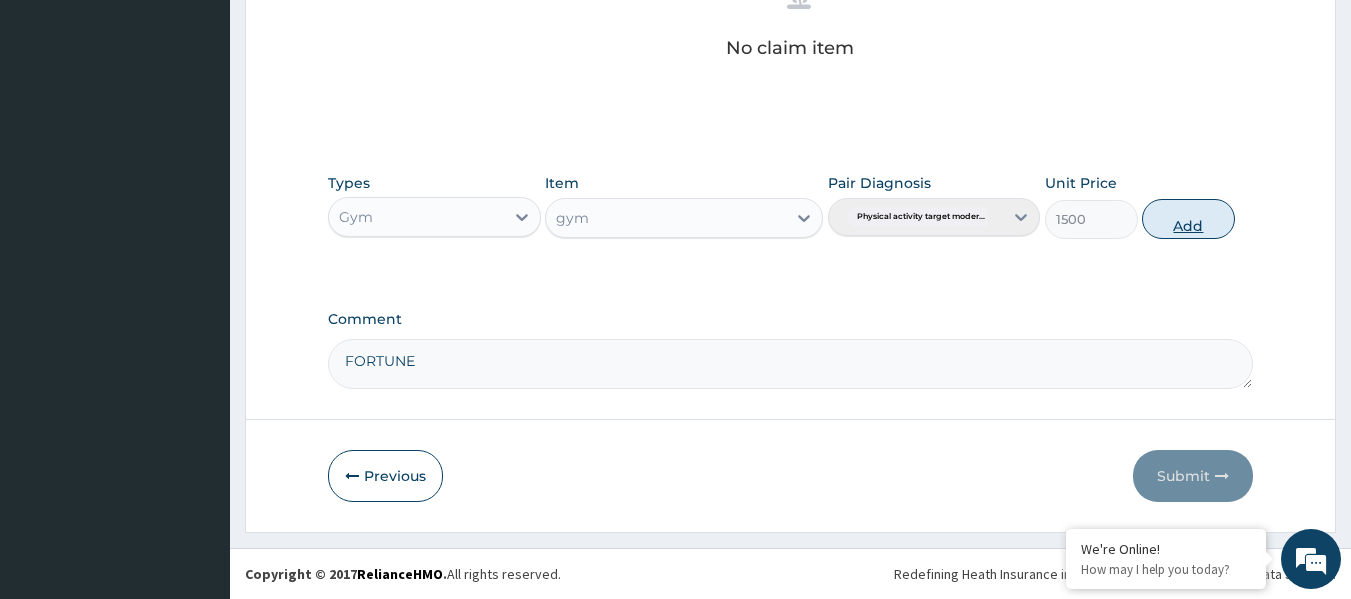 click on "Add" at bounding box center (1188, 219) 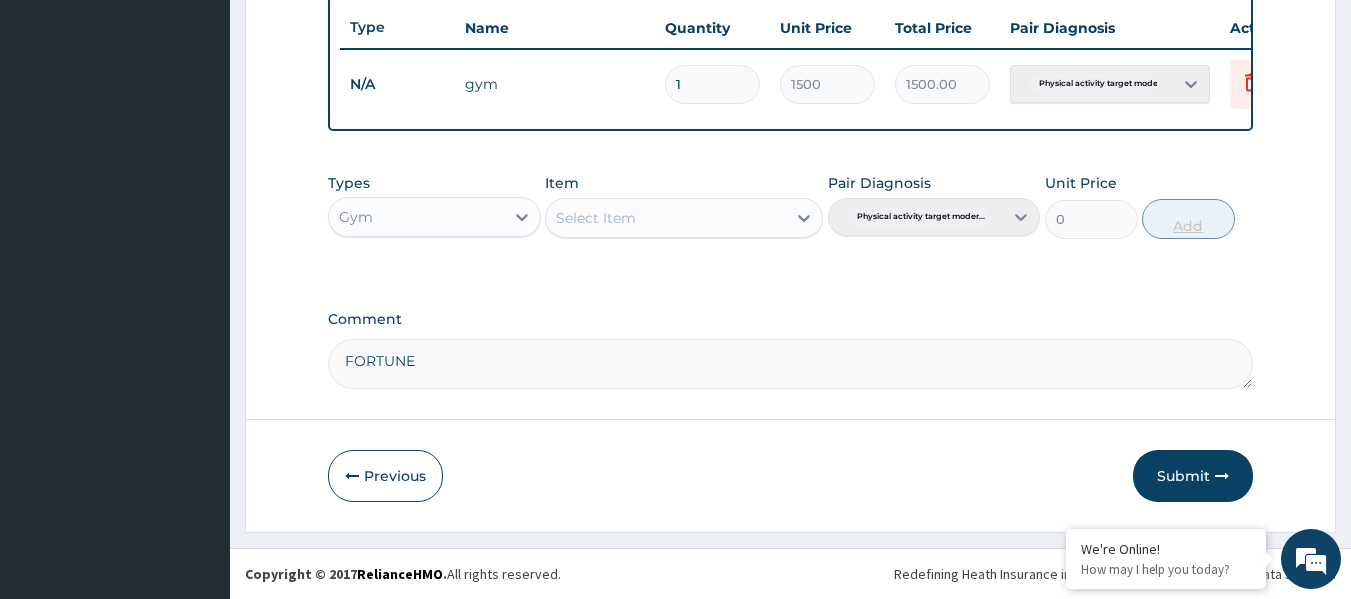 scroll, scrollTop: 763, scrollLeft: 0, axis: vertical 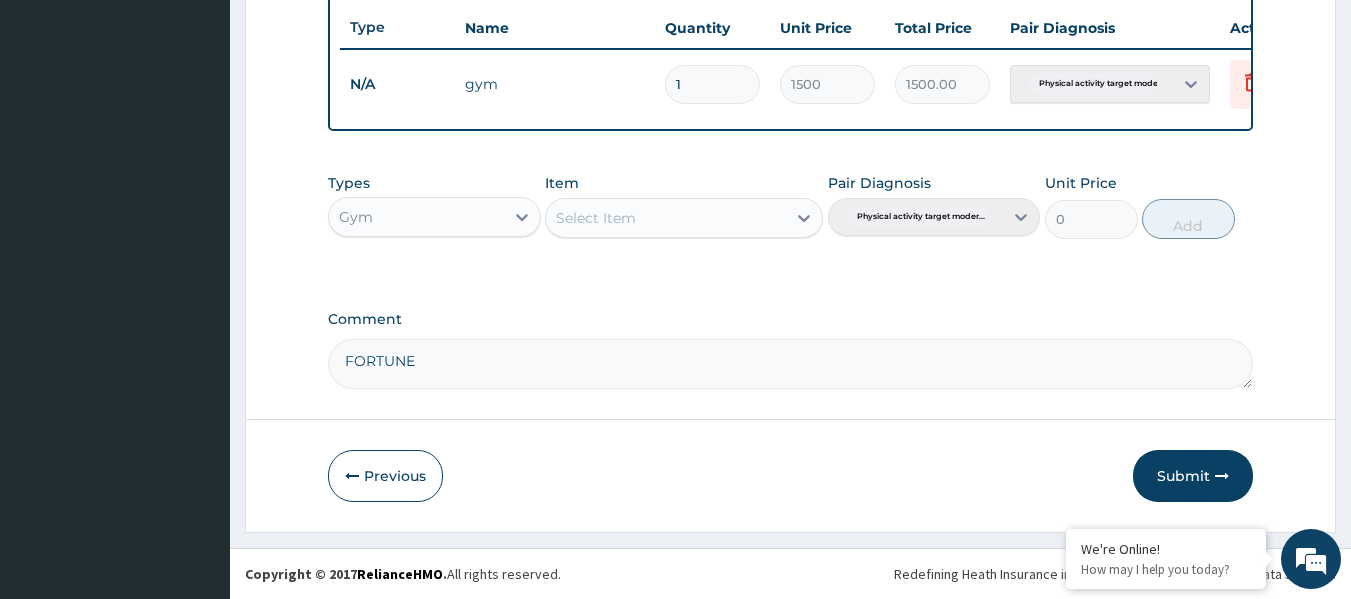 click on "1" at bounding box center [712, 84] 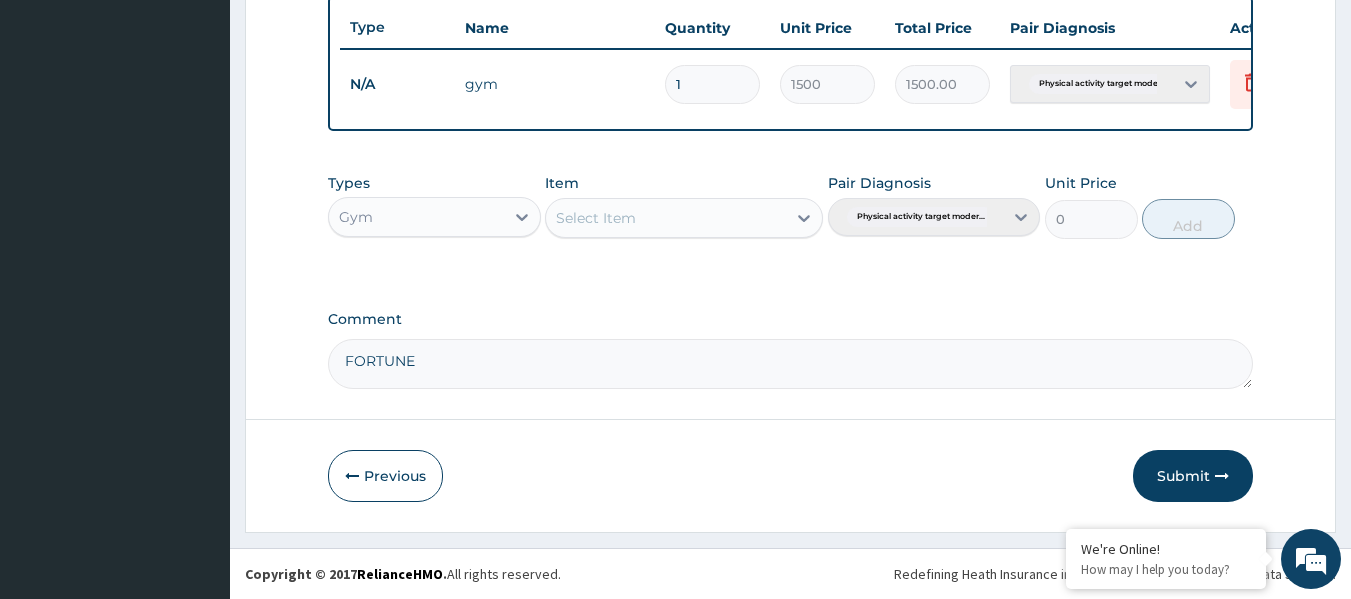 type on "15" 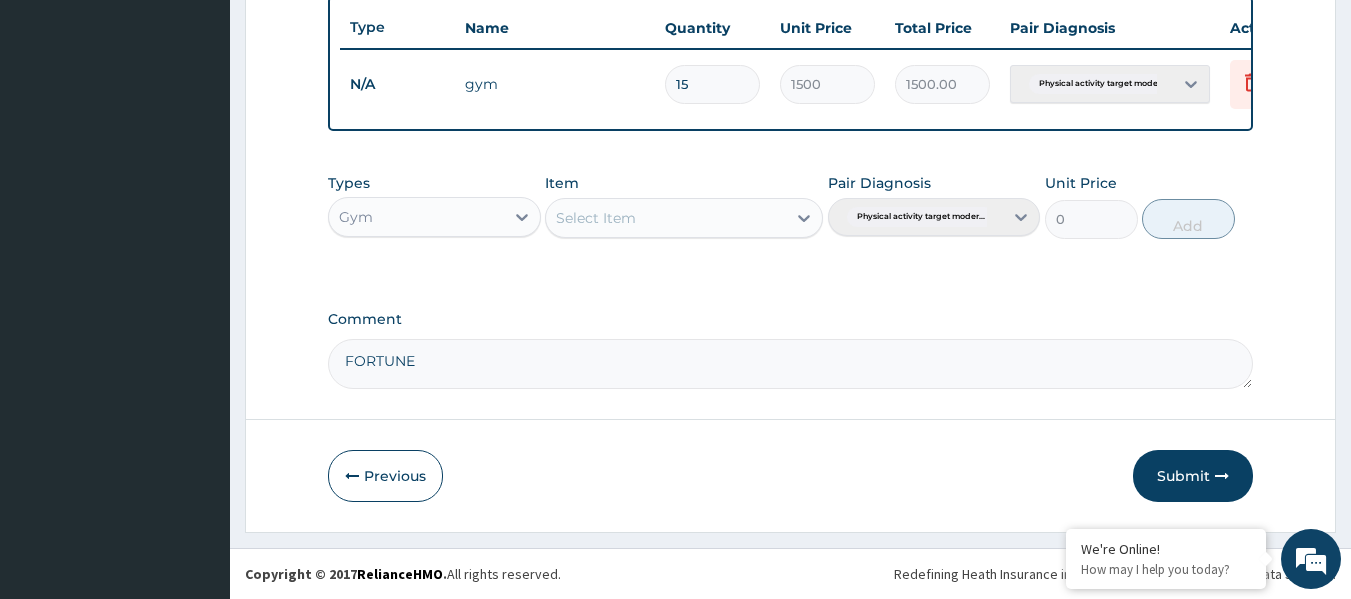 type on "22500.00" 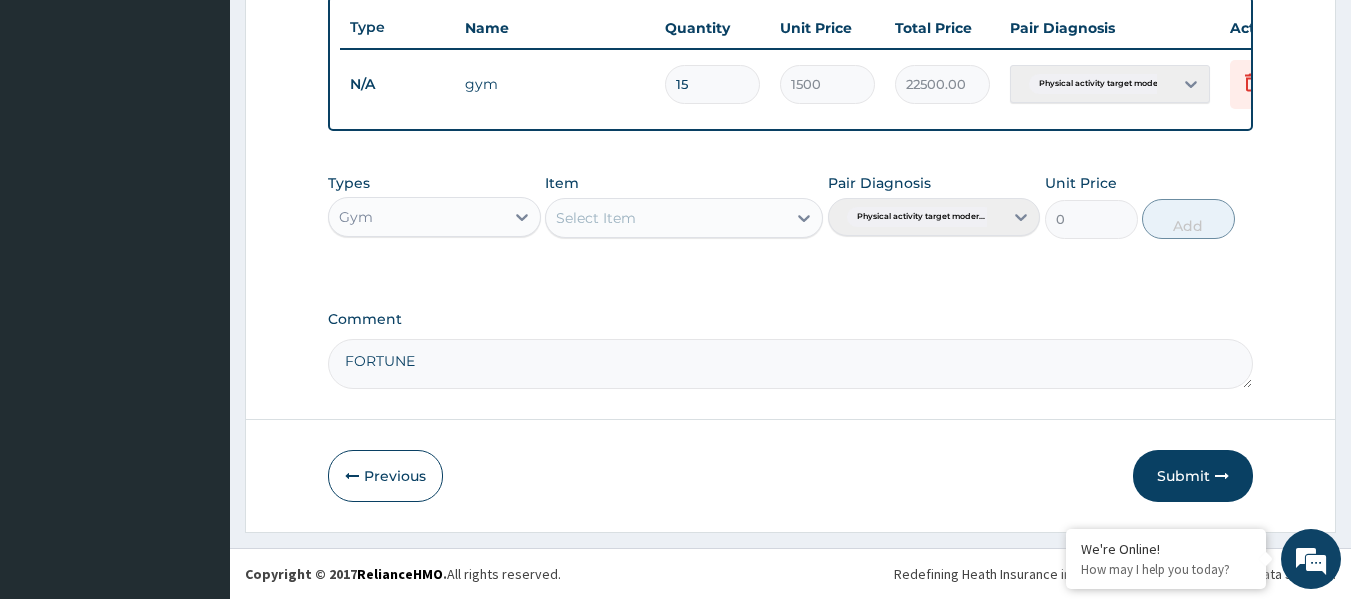 type on "150" 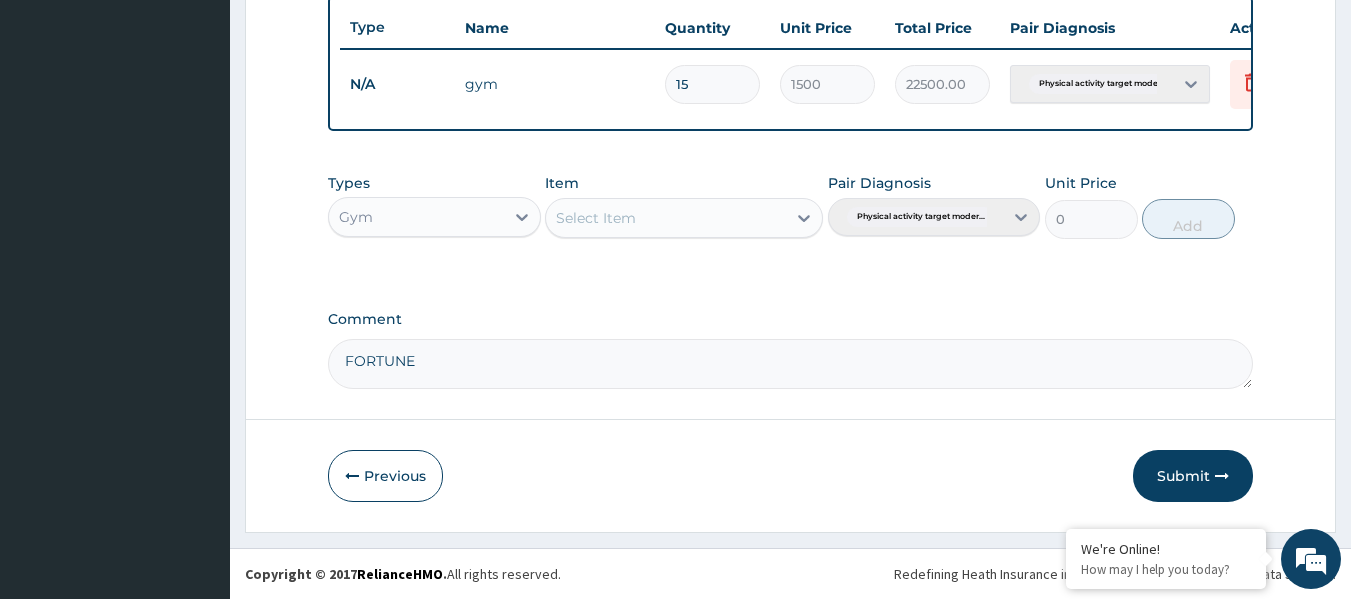 type on "225000.00" 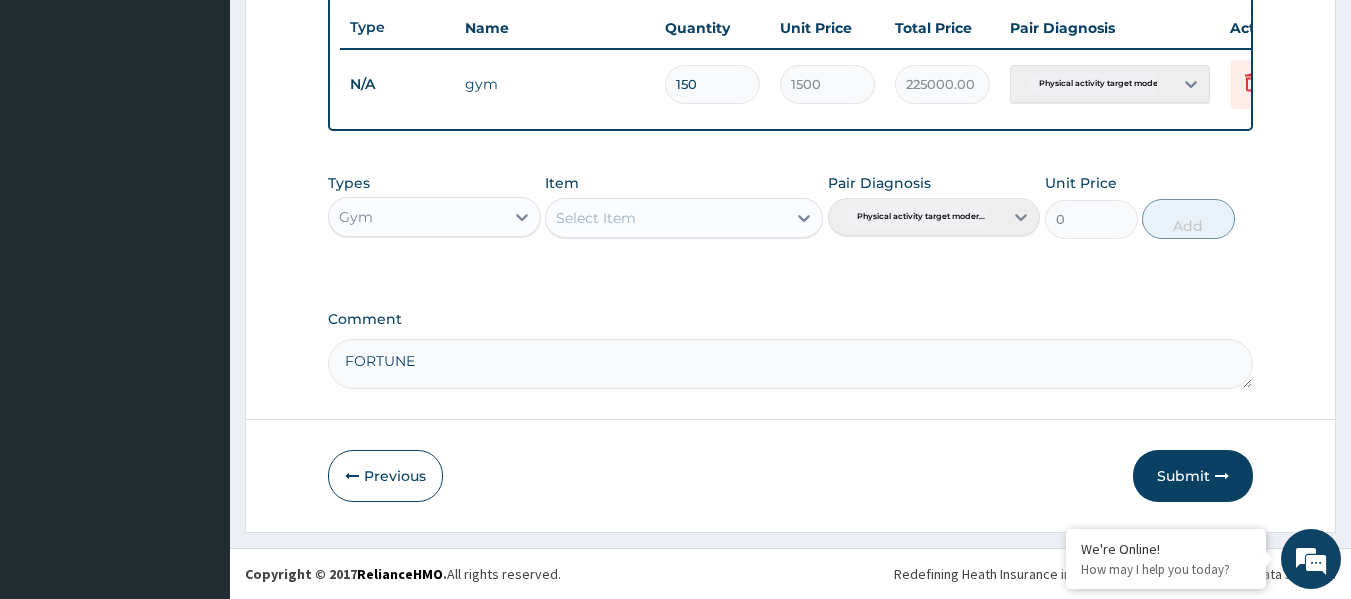 type on "1500" 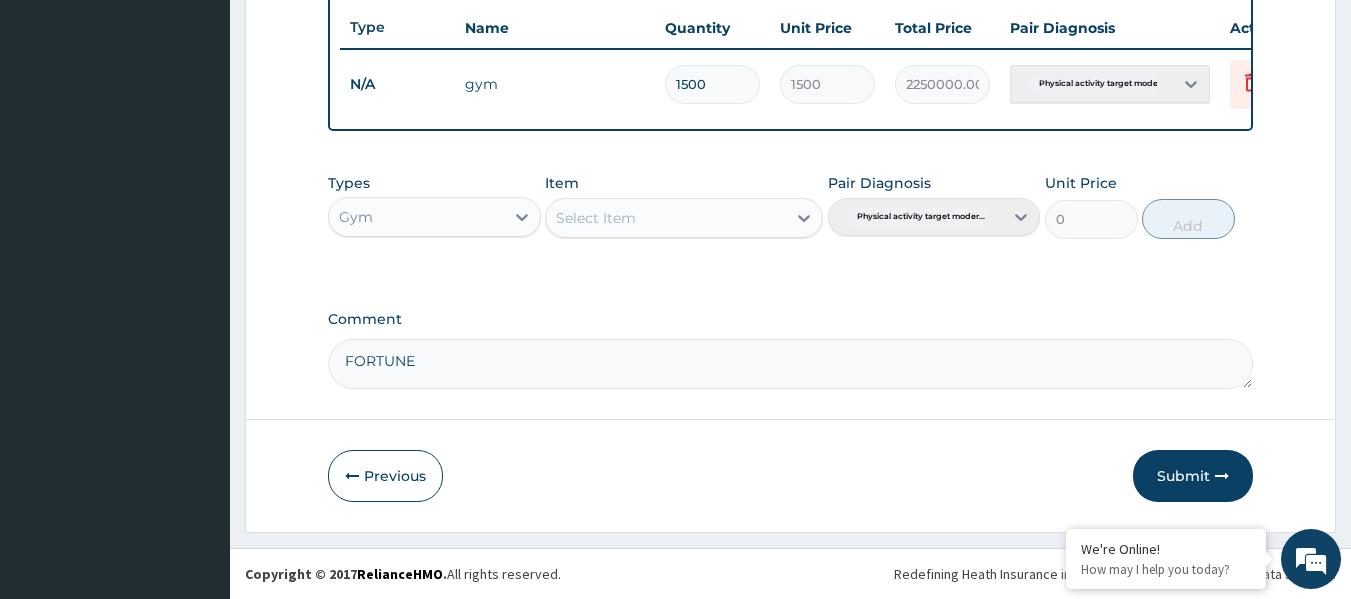 type on "1500" 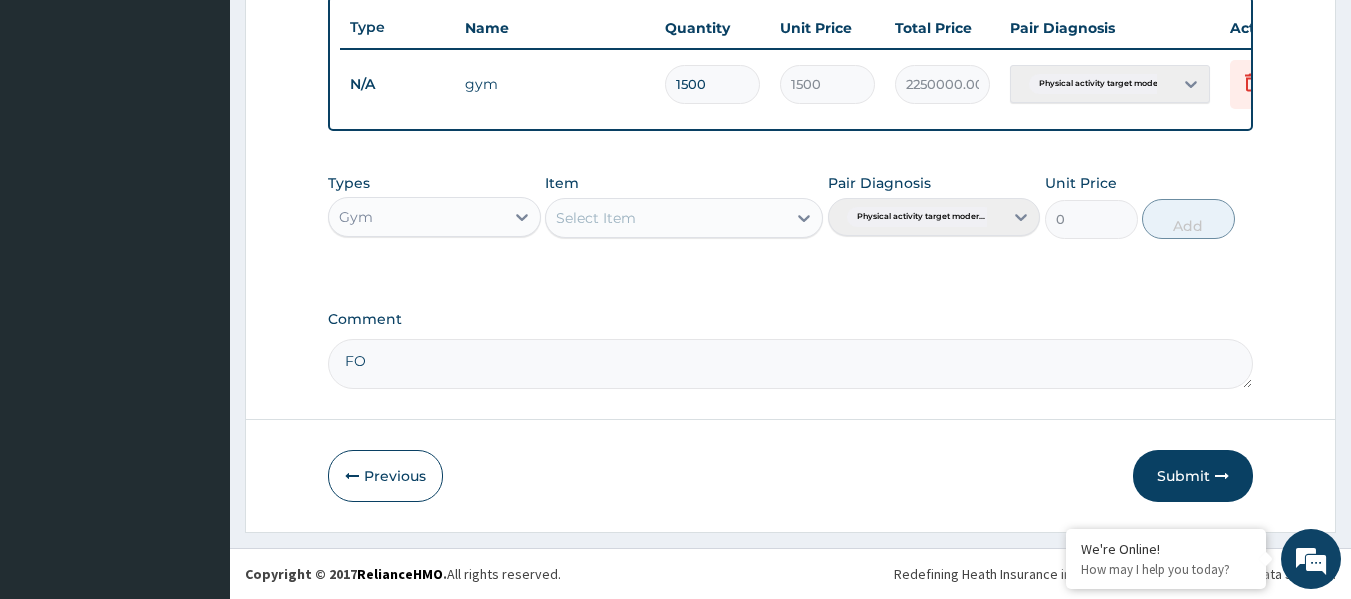 type on "F" 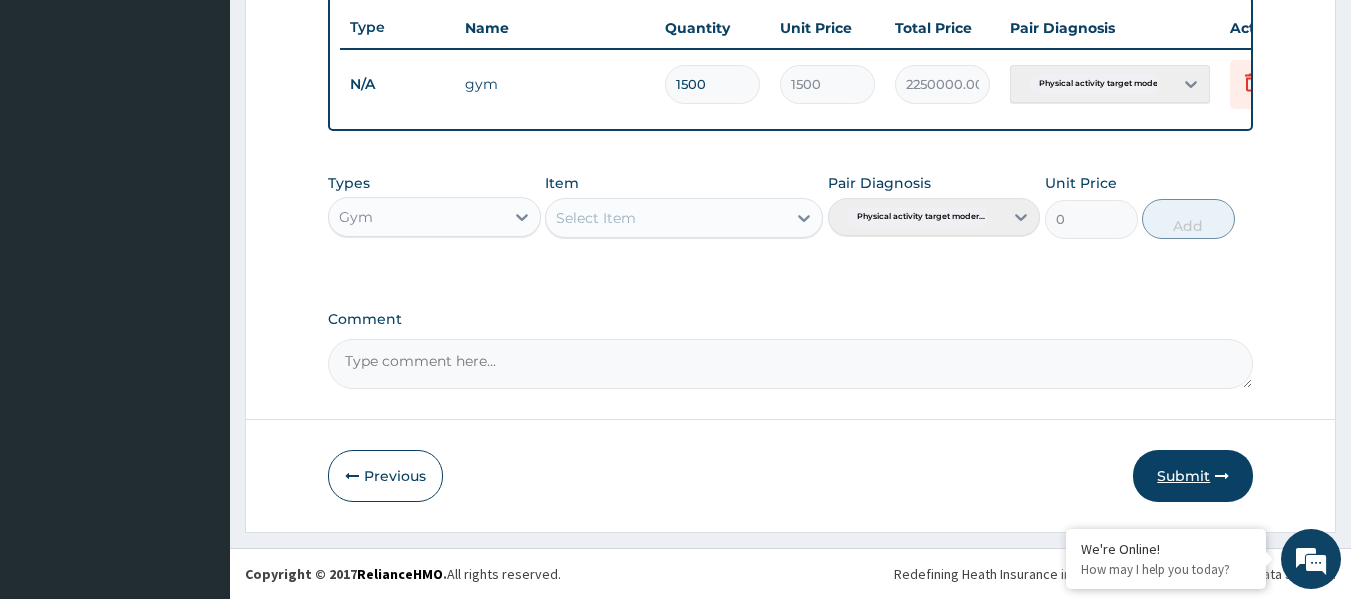 type 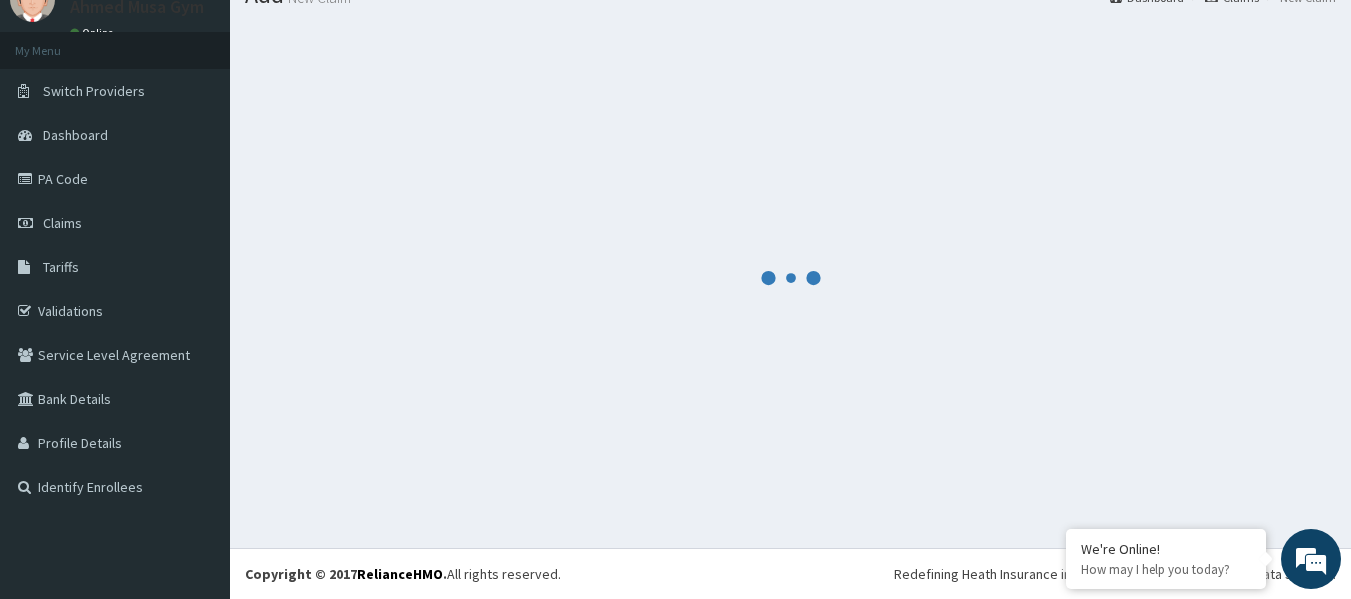 scroll, scrollTop: 763, scrollLeft: 0, axis: vertical 